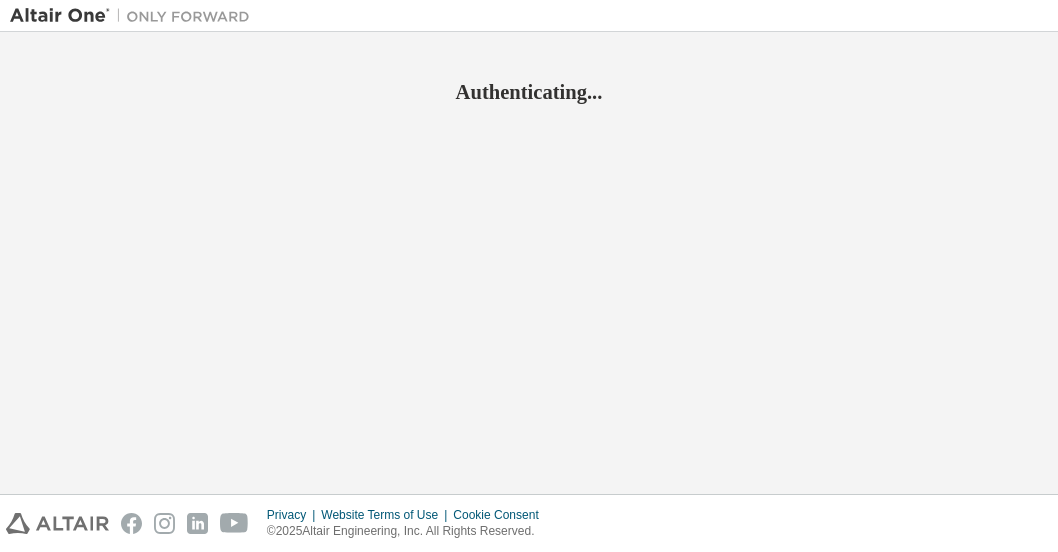 scroll, scrollTop: 0, scrollLeft: 0, axis: both 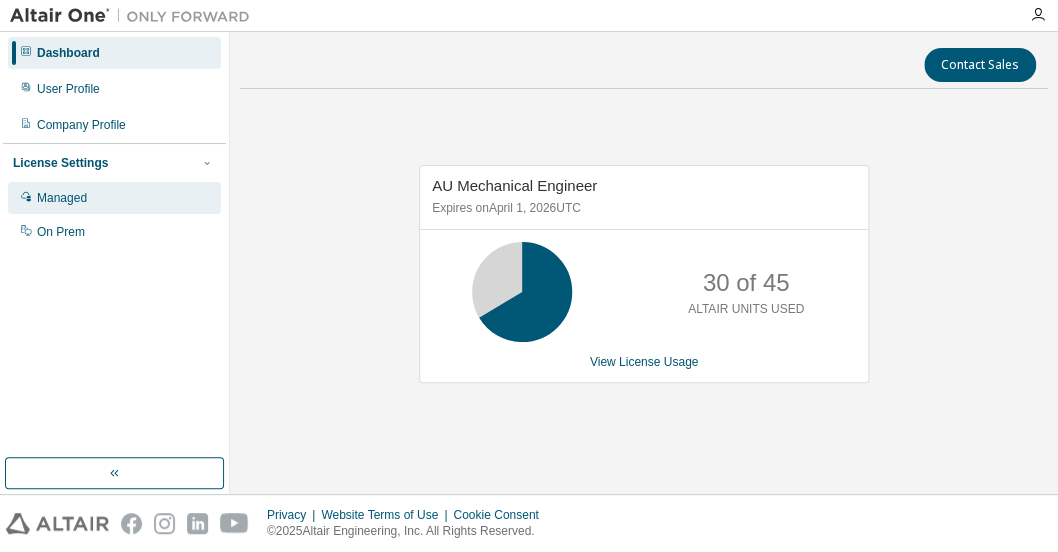 click on "Managed" at bounding box center [62, 198] 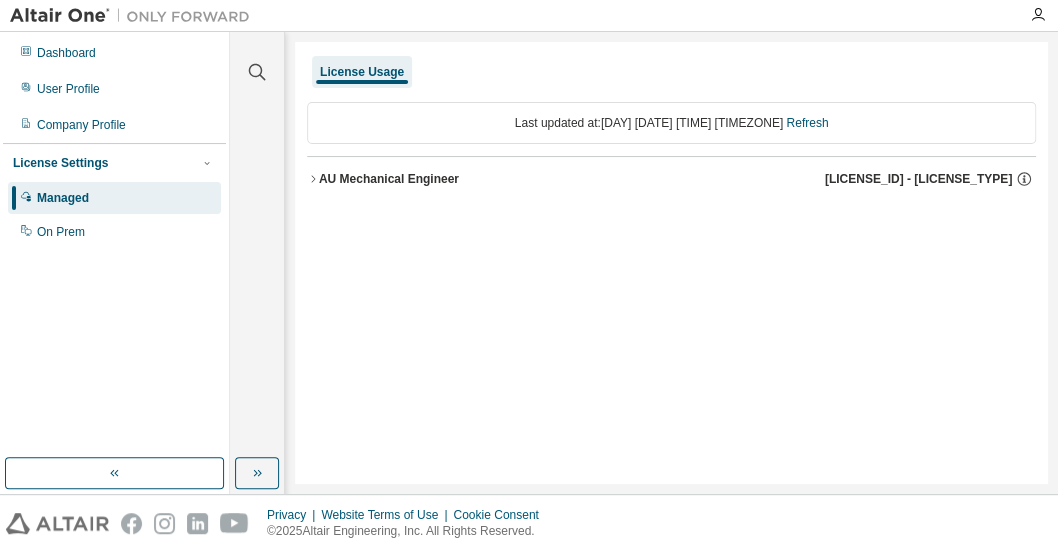click on "Last updated at:  [DAY] [DATE] [TIME] [TIMEZONE]   Refresh" at bounding box center [671, 123] 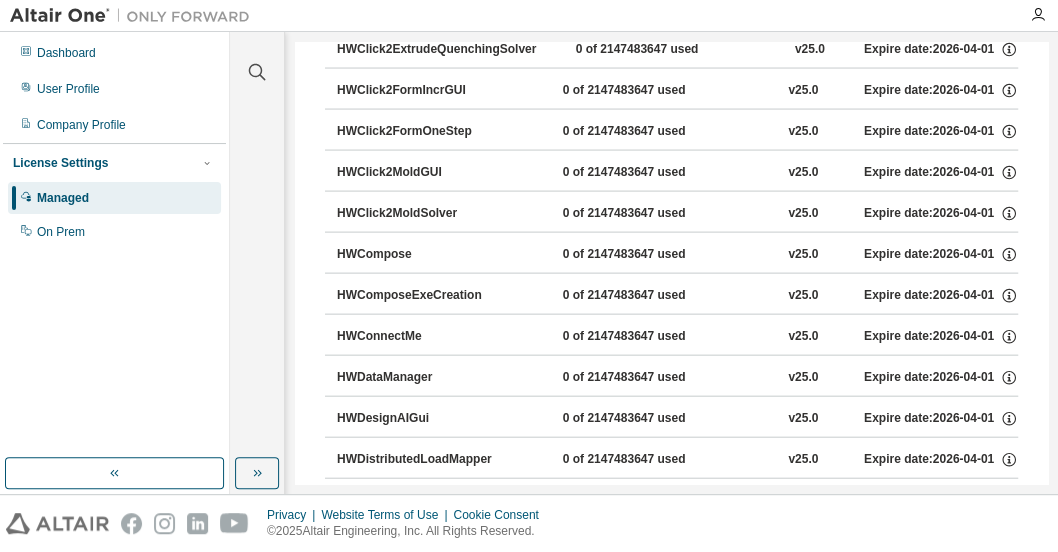scroll, scrollTop: 1900, scrollLeft: 0, axis: vertical 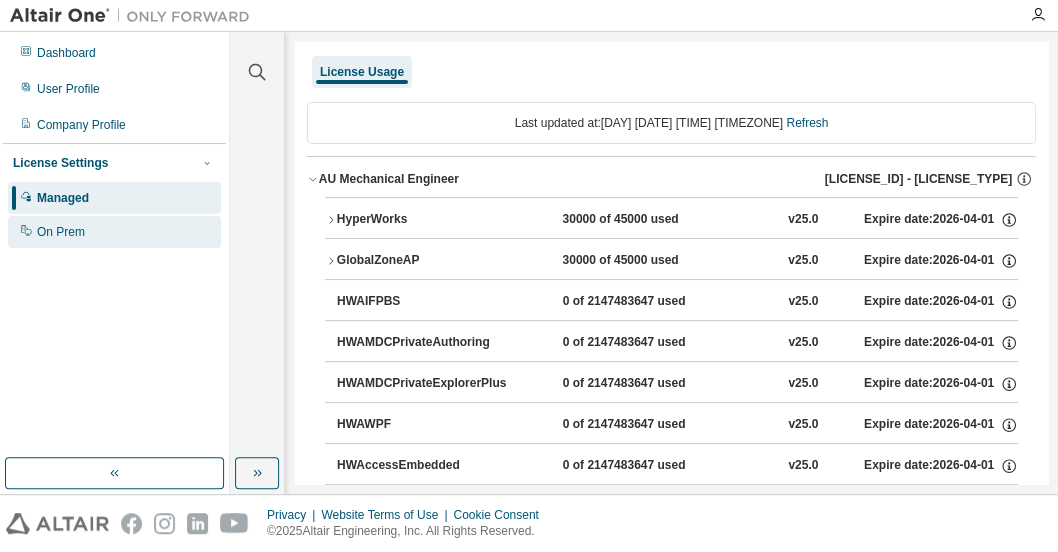 click on "On Prem" at bounding box center (114, 232) 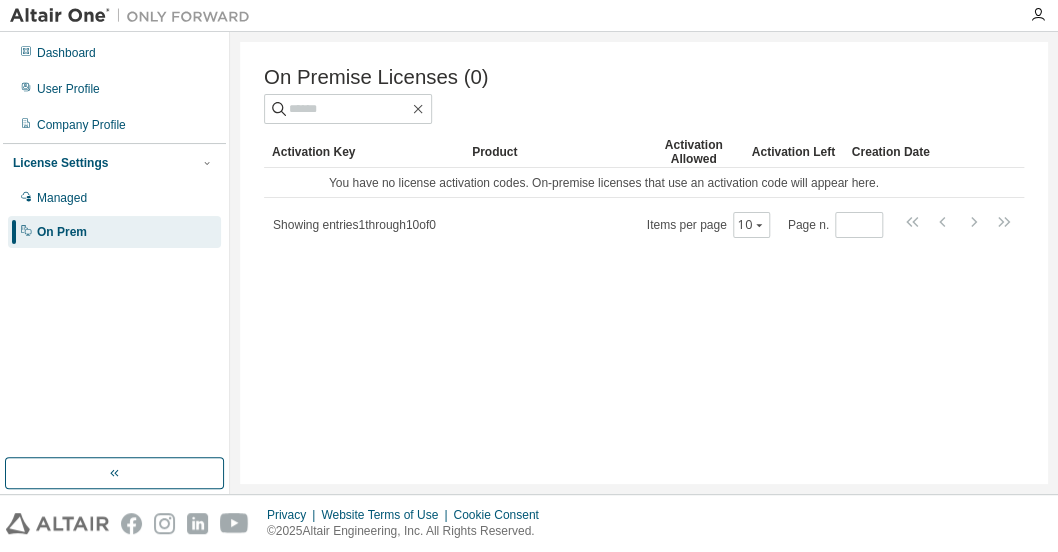 click on "License Settings" at bounding box center [60, 163] 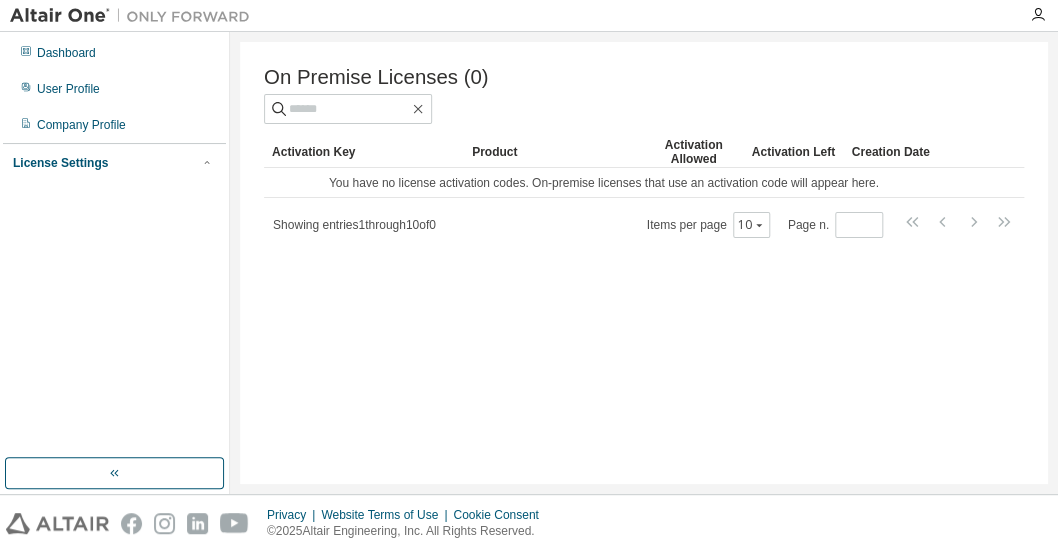 click on "License Settings" at bounding box center (60, 163) 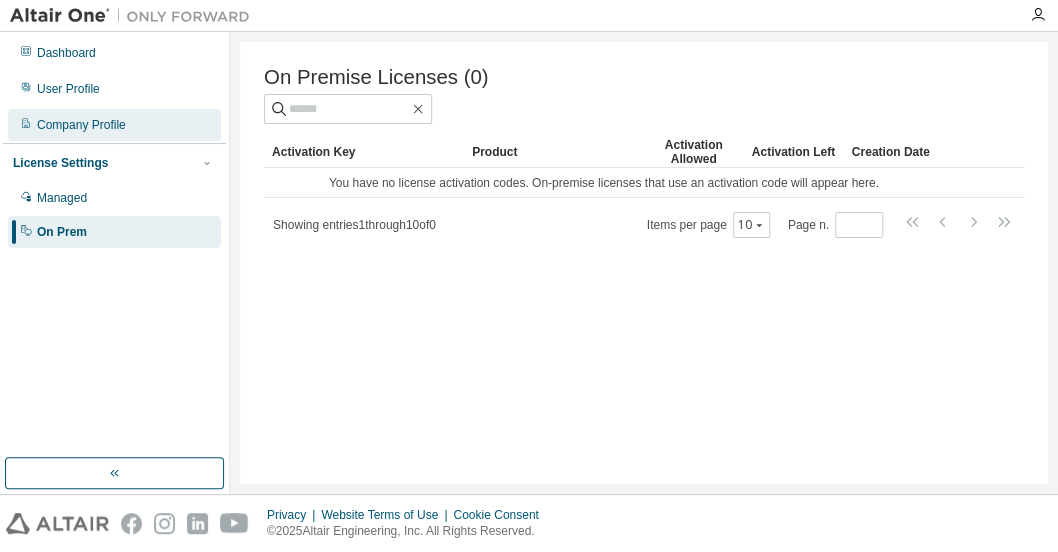 click on "Company Profile" at bounding box center (81, 125) 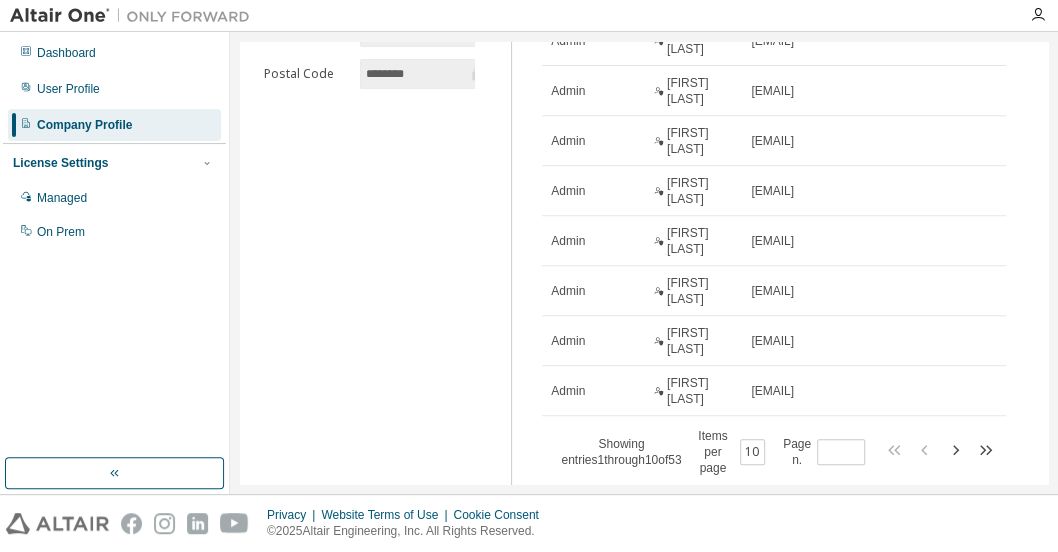 scroll, scrollTop: 300, scrollLeft: 0, axis: vertical 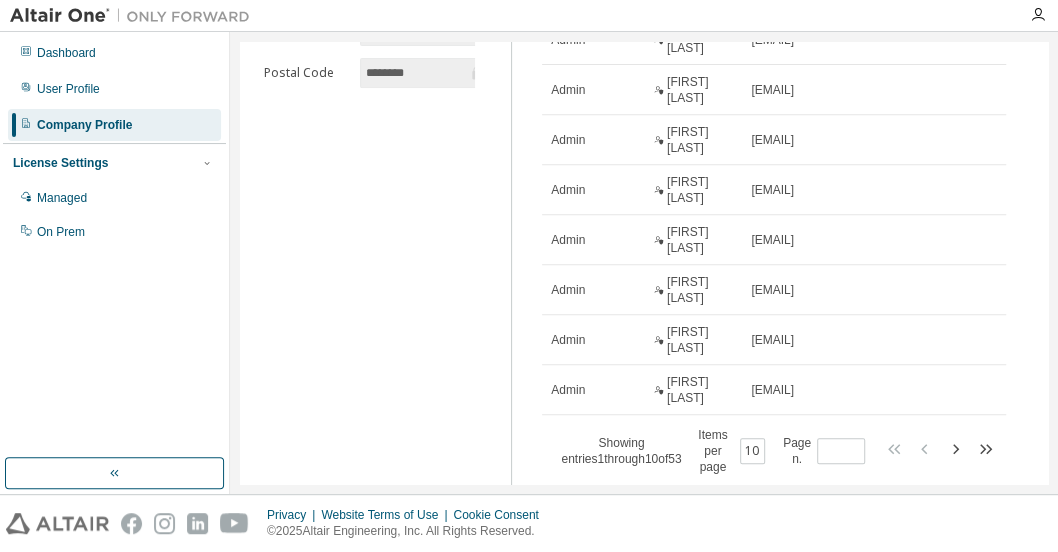click 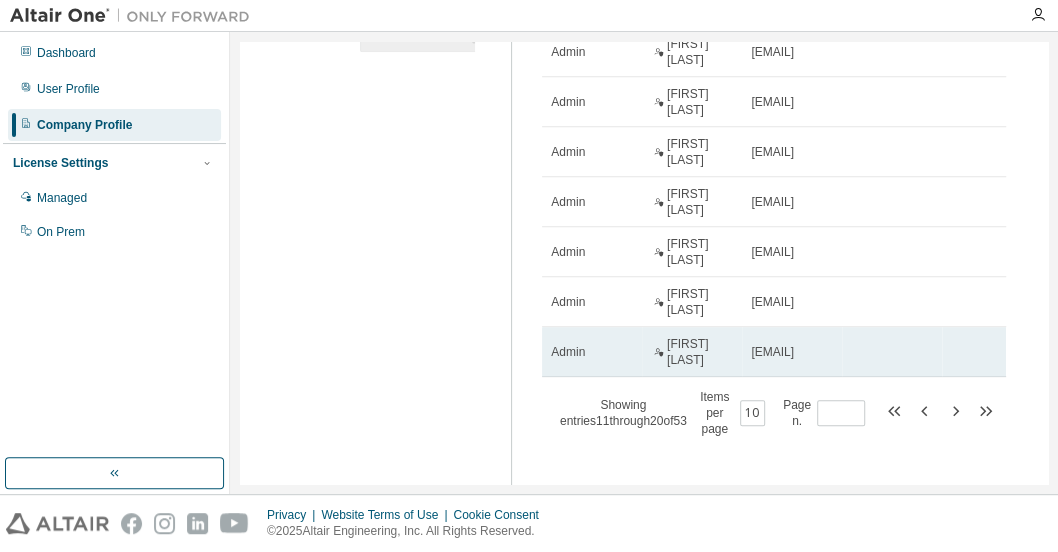 scroll, scrollTop: 338, scrollLeft: 0, axis: vertical 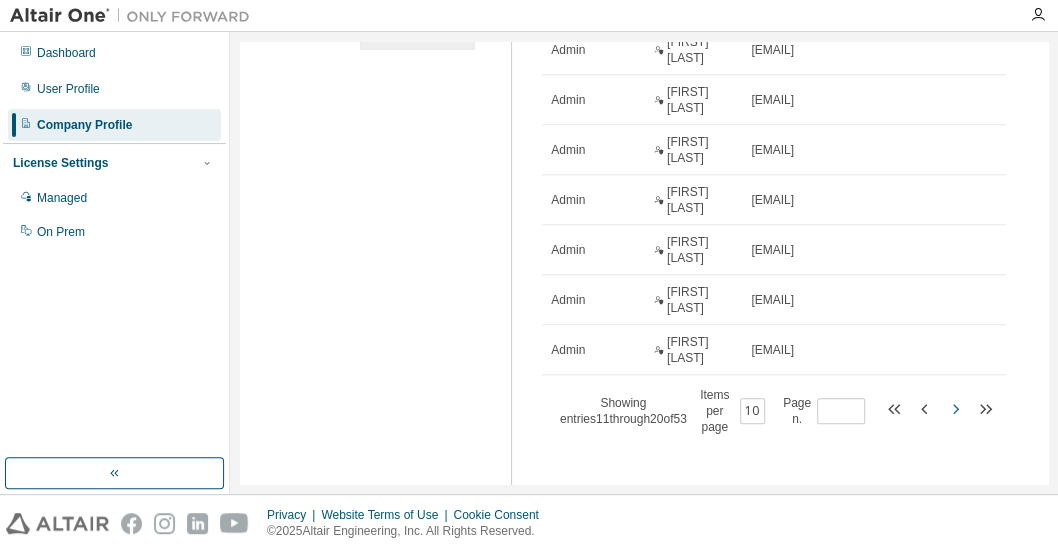 click 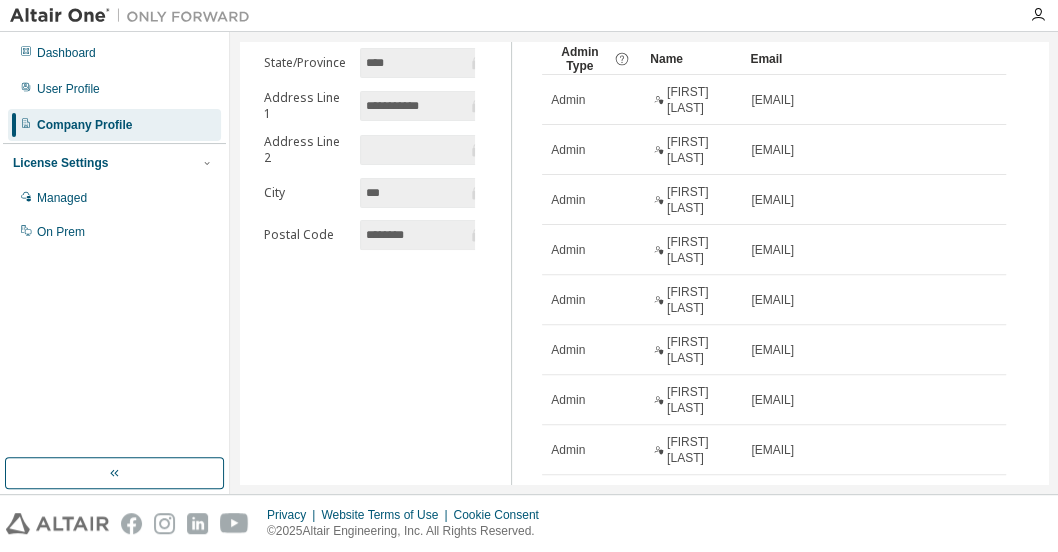 scroll, scrollTop: 338, scrollLeft: 0, axis: vertical 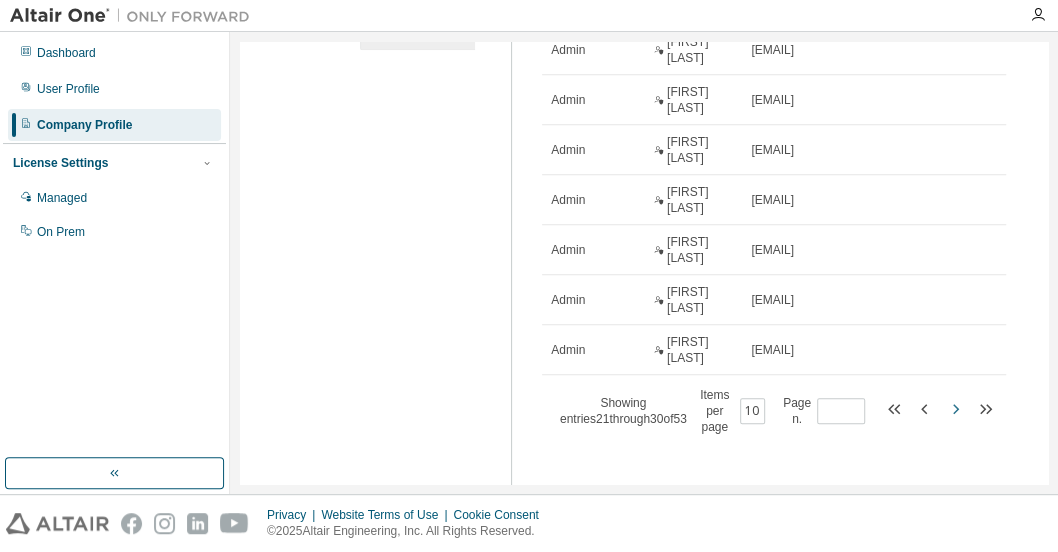 click 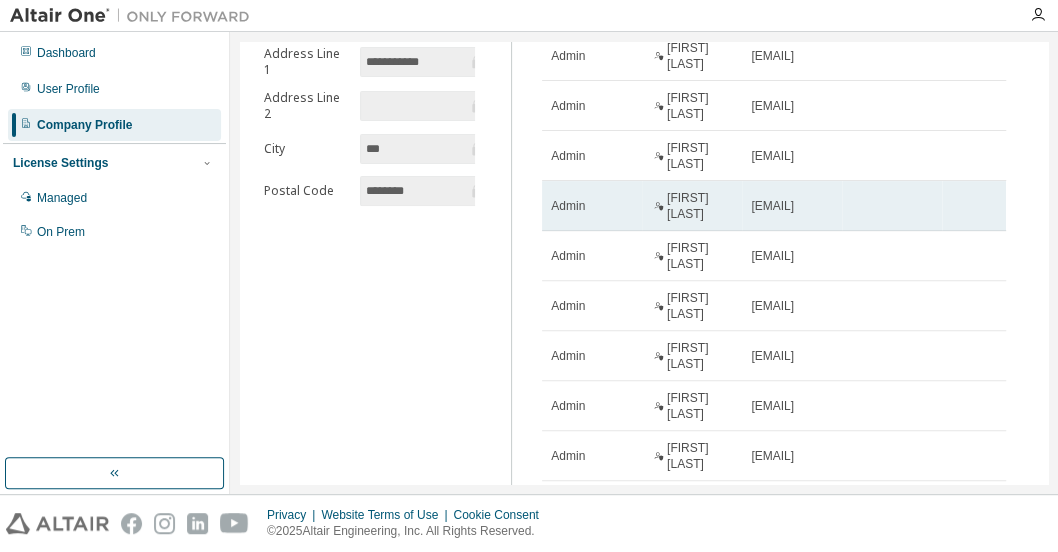 scroll, scrollTop: 338, scrollLeft: 0, axis: vertical 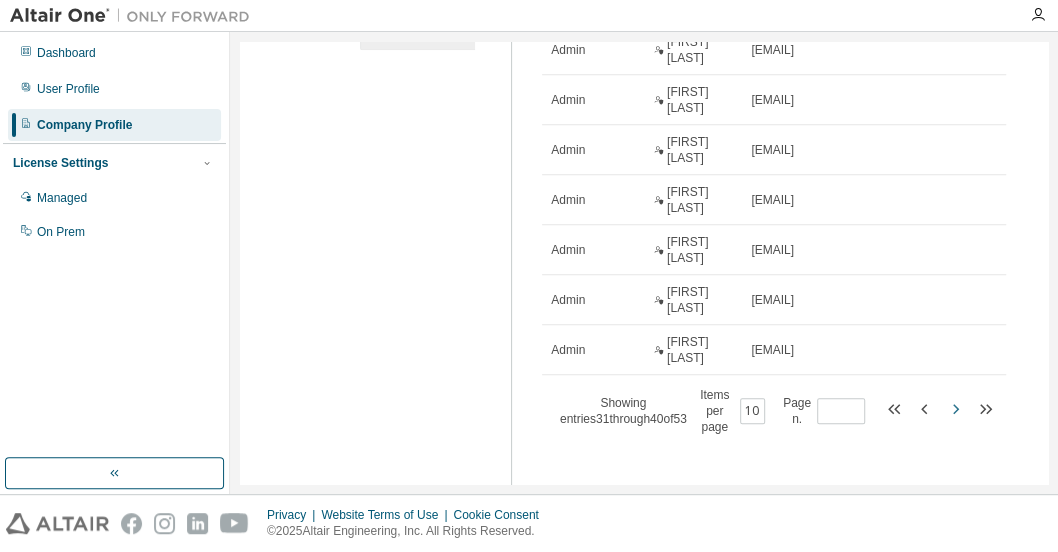 click 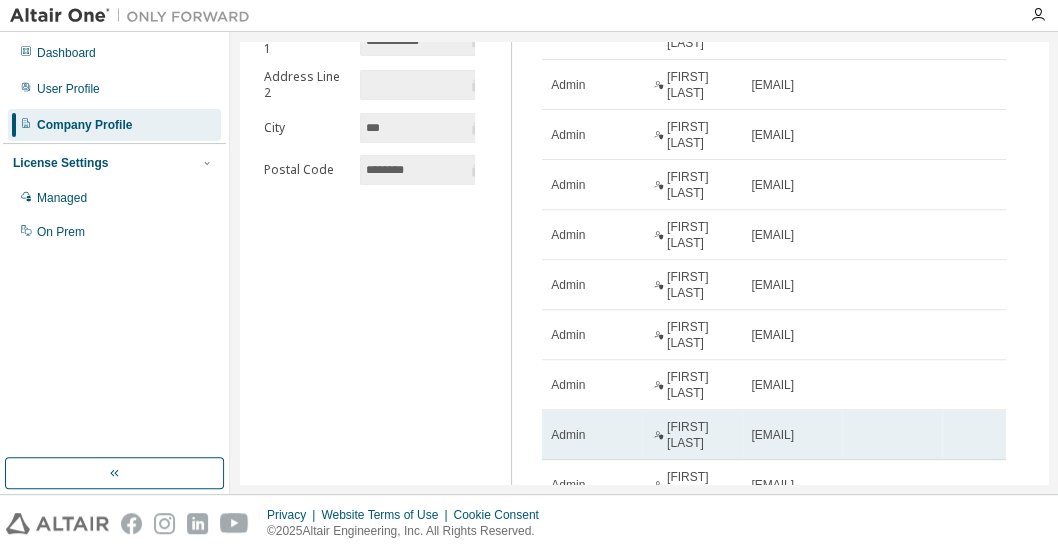 scroll, scrollTop: 338, scrollLeft: 0, axis: vertical 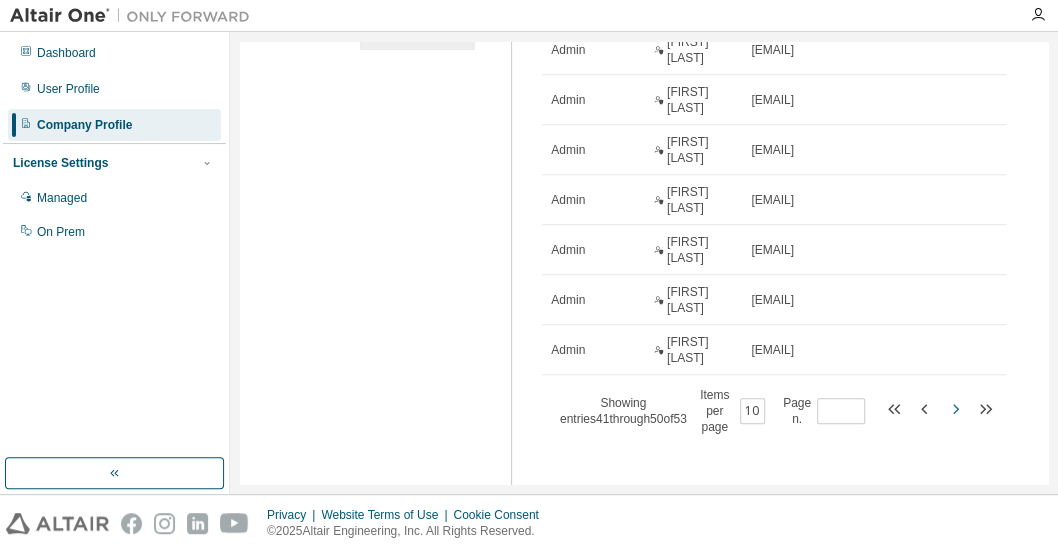 click 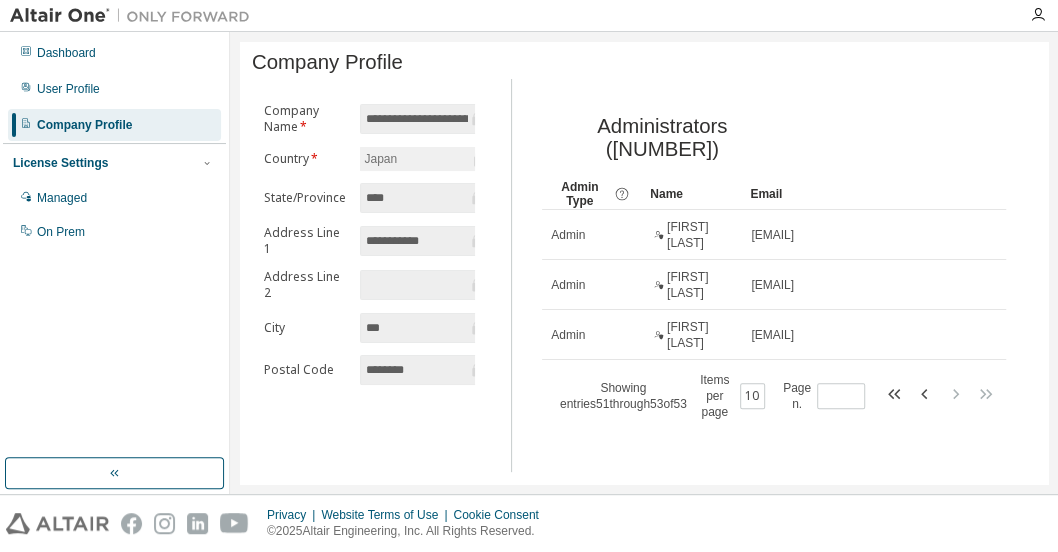 scroll, scrollTop: 0, scrollLeft: 0, axis: both 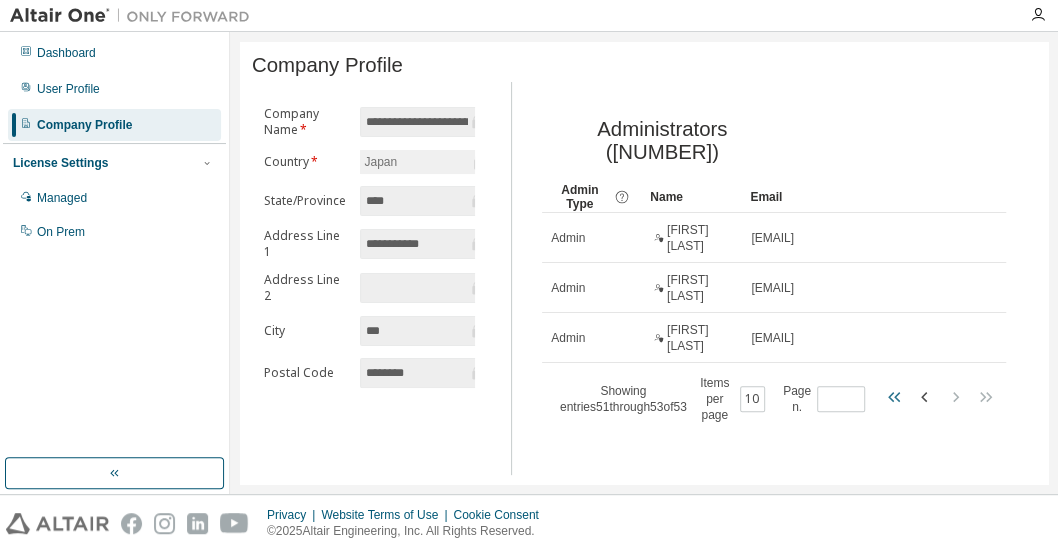 click 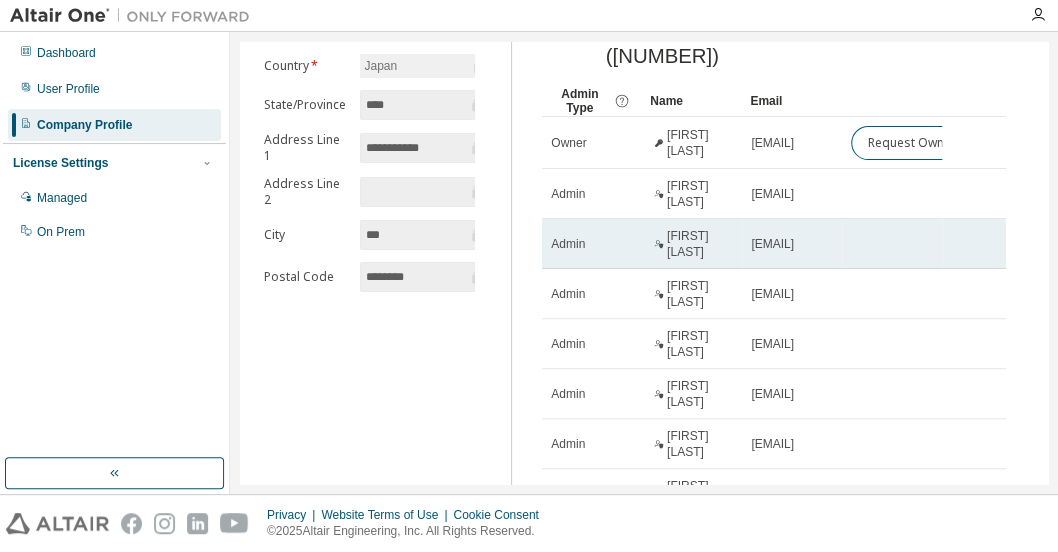 scroll, scrollTop: 340, scrollLeft: 0, axis: vertical 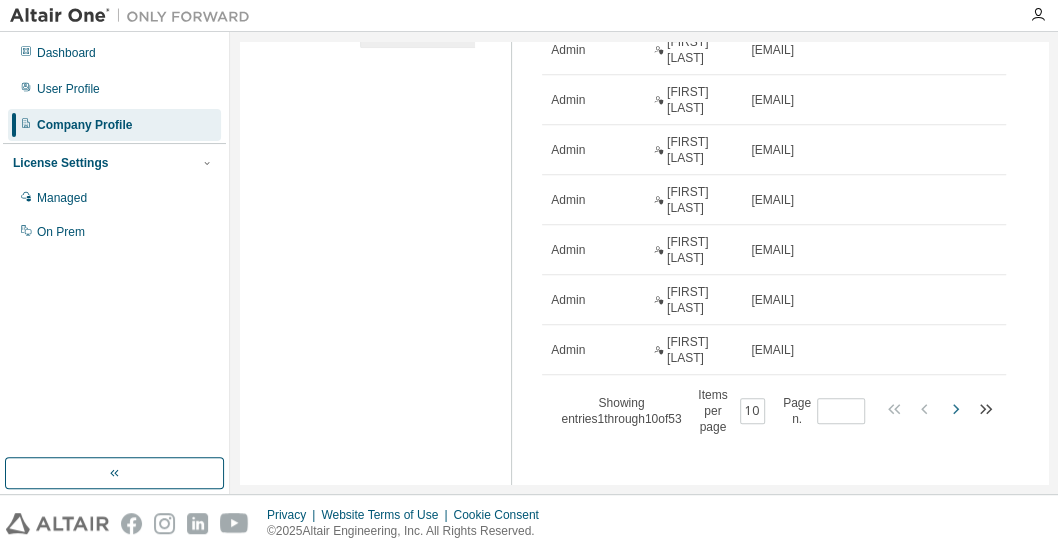 click 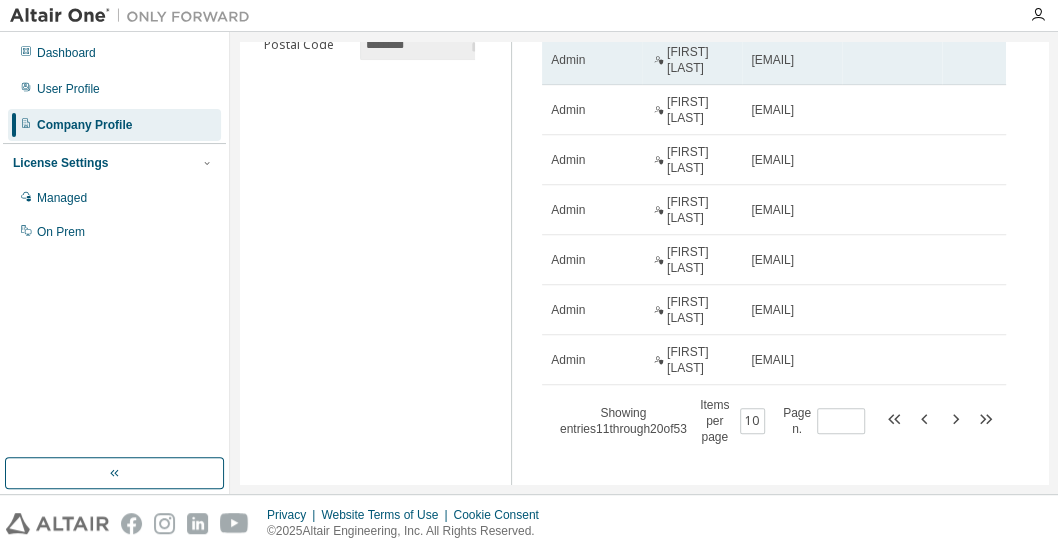 scroll, scrollTop: 338, scrollLeft: 0, axis: vertical 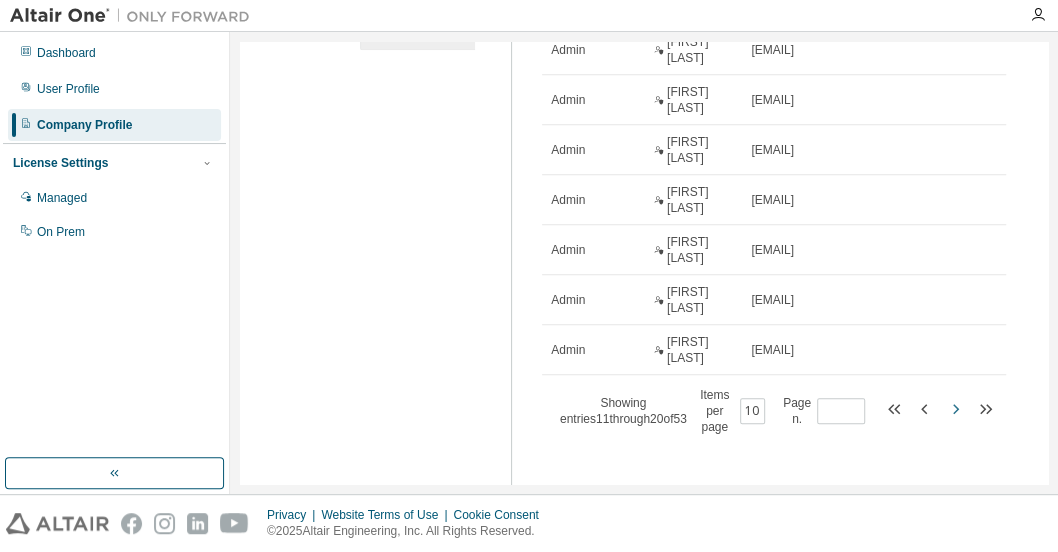 click 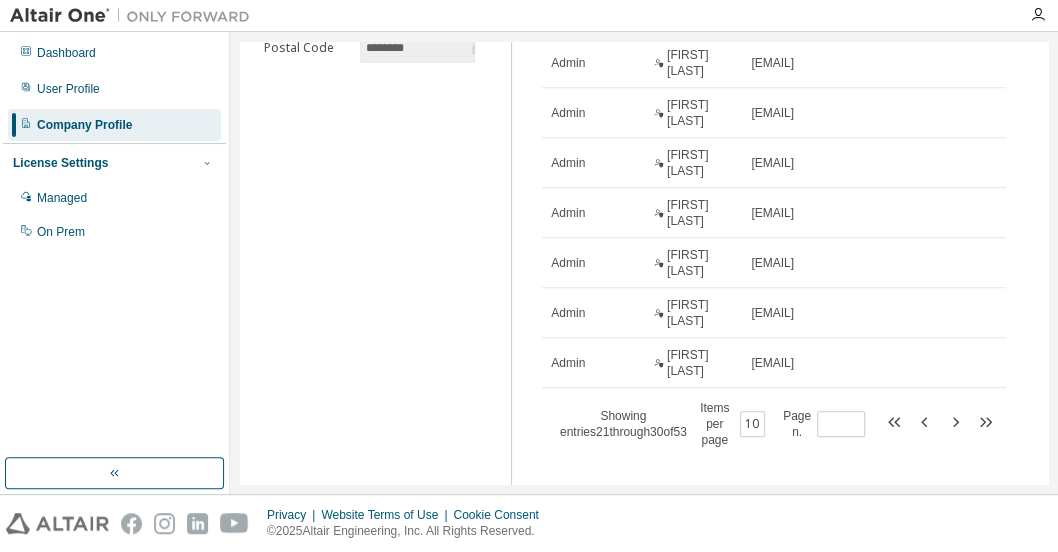 scroll, scrollTop: 338, scrollLeft: 0, axis: vertical 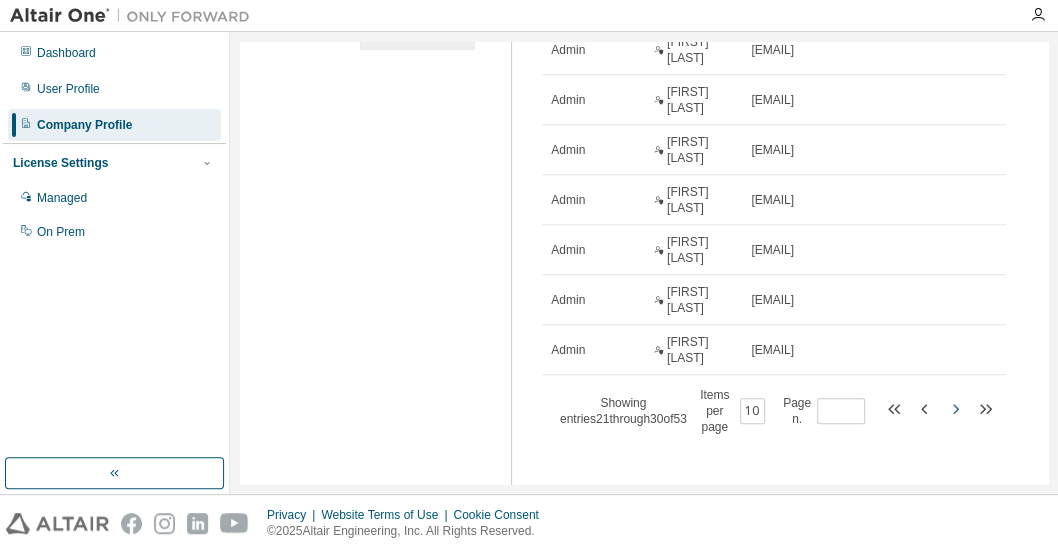 click 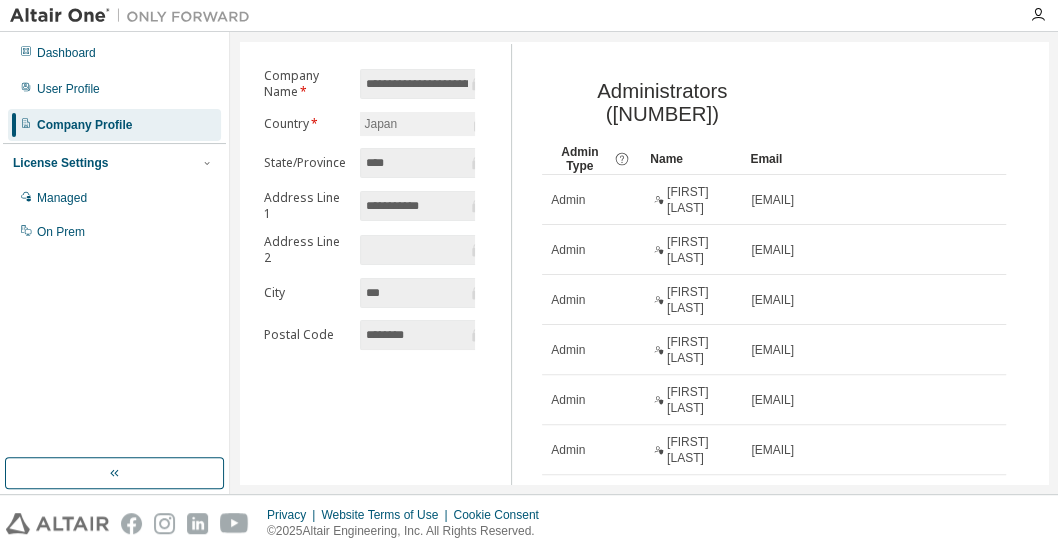 scroll, scrollTop: 338, scrollLeft: 0, axis: vertical 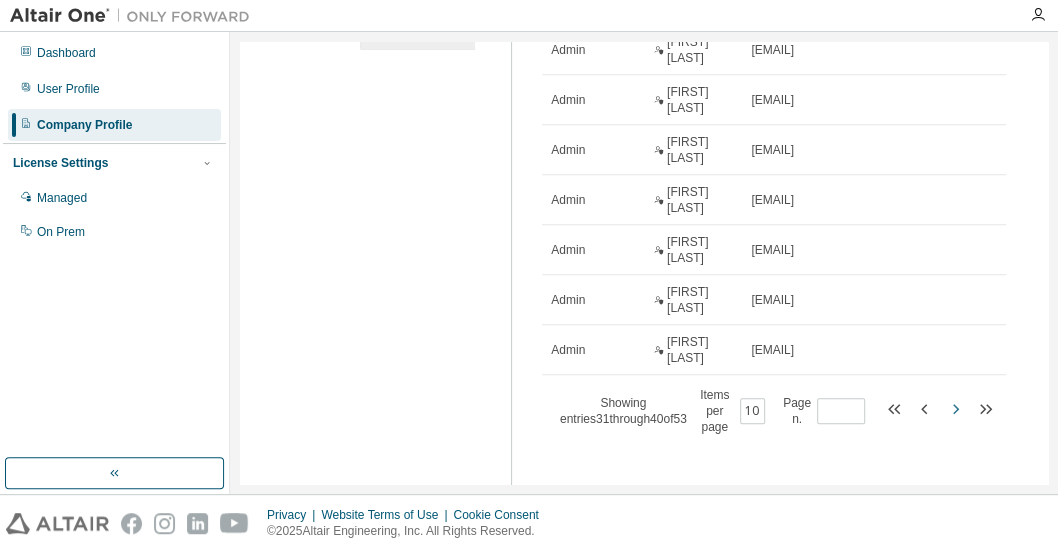 click 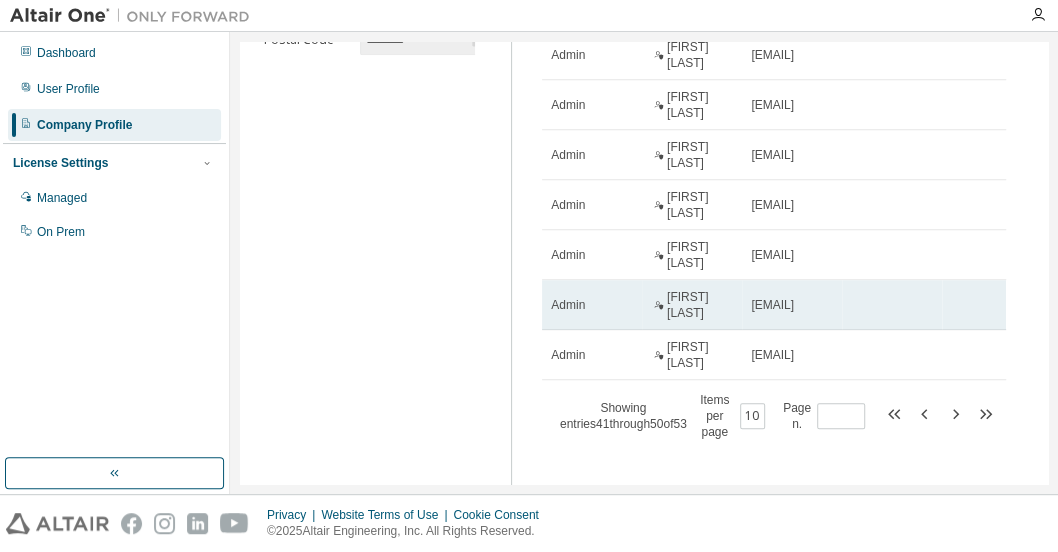 scroll, scrollTop: 338, scrollLeft: 0, axis: vertical 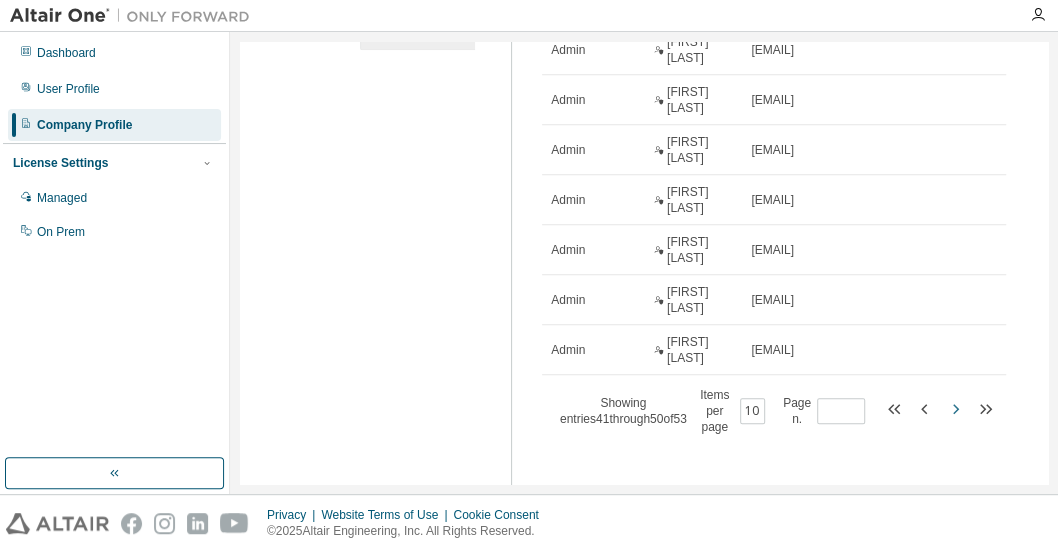 click 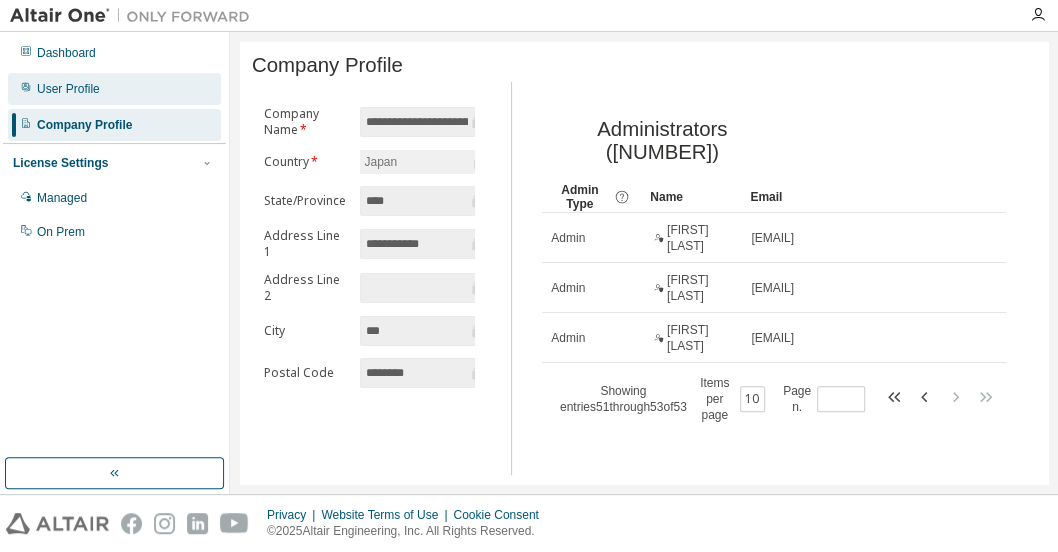 click on "User Profile" at bounding box center [114, 89] 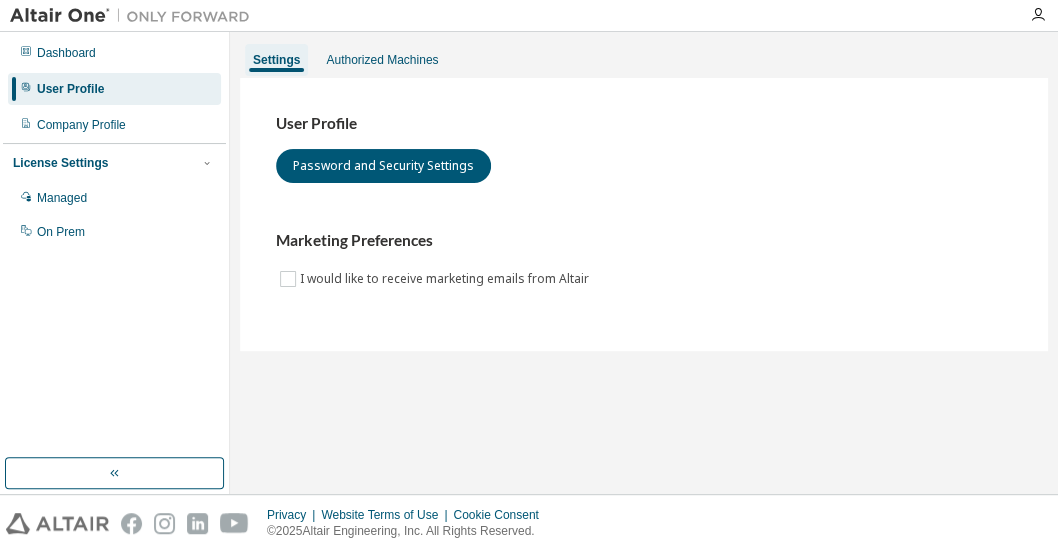 click on "User Profile Password and Security Settings" at bounding box center [644, 148] 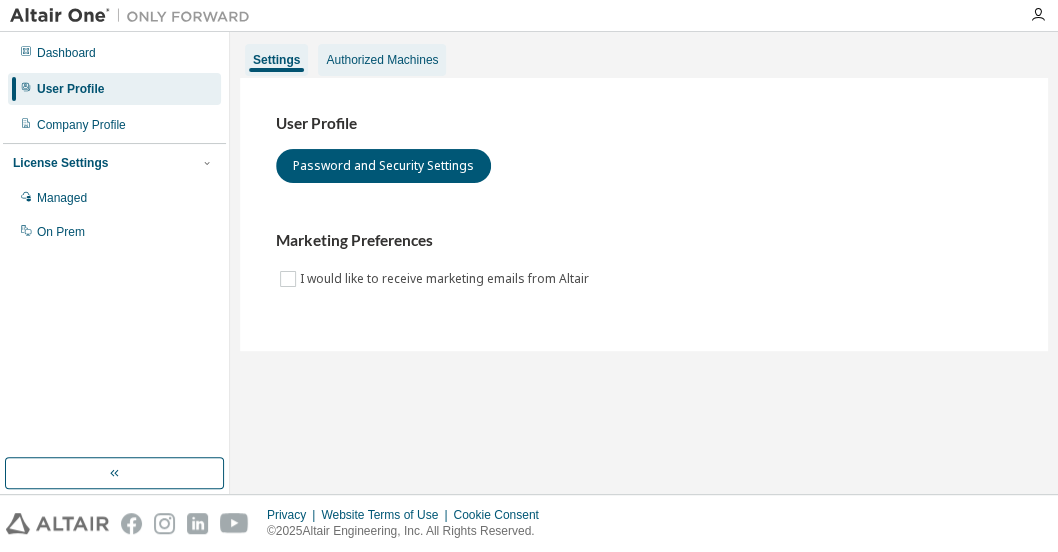 click on "Authorized Machines" at bounding box center (382, 60) 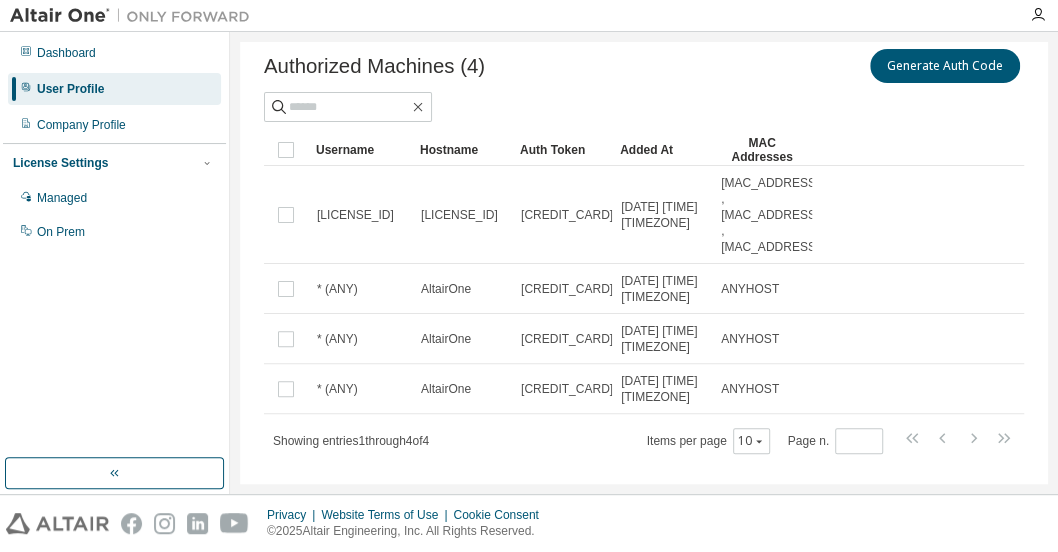scroll, scrollTop: 0, scrollLeft: 0, axis: both 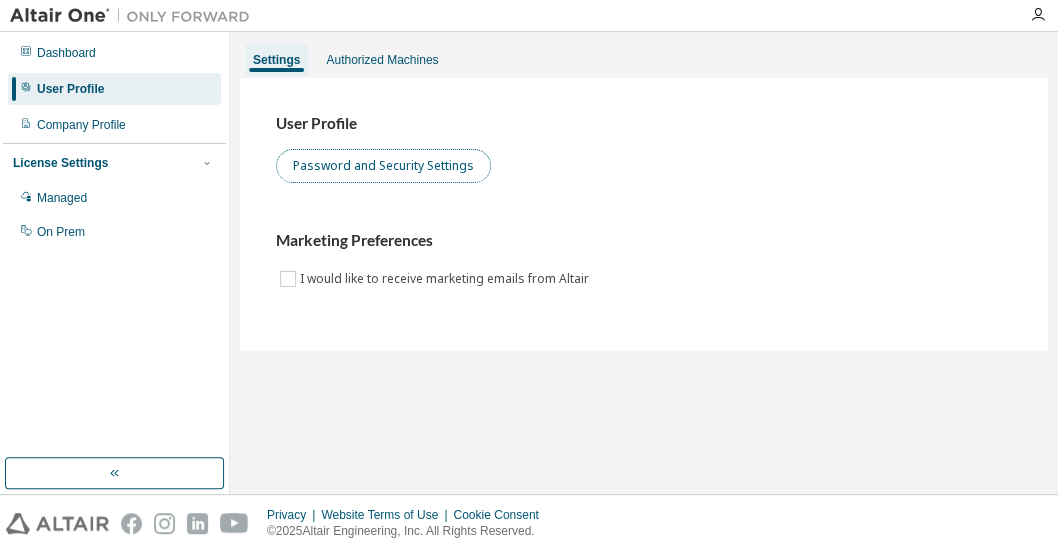 click on "Password and Security Settings" at bounding box center (383, 166) 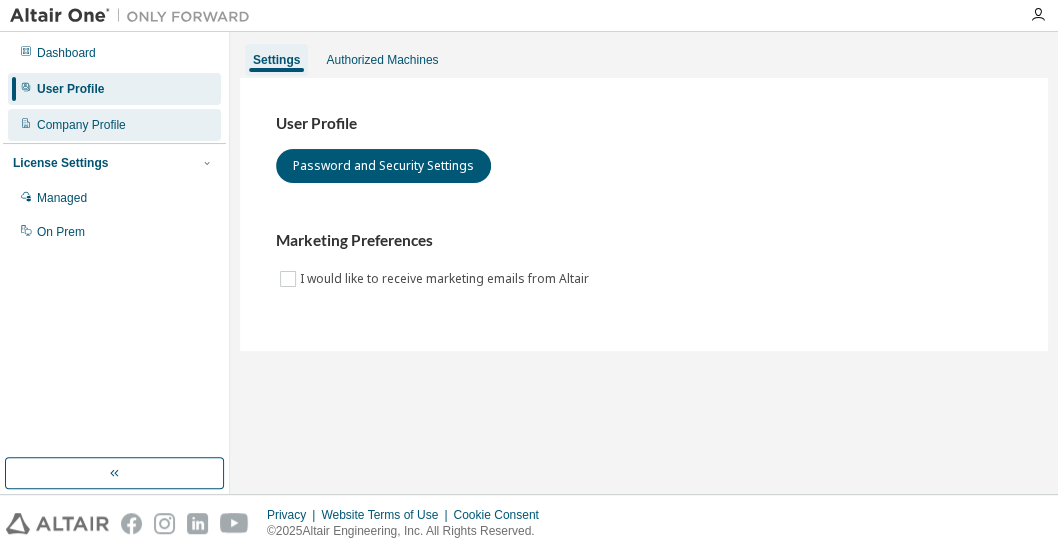 click on "Company Profile" at bounding box center (114, 125) 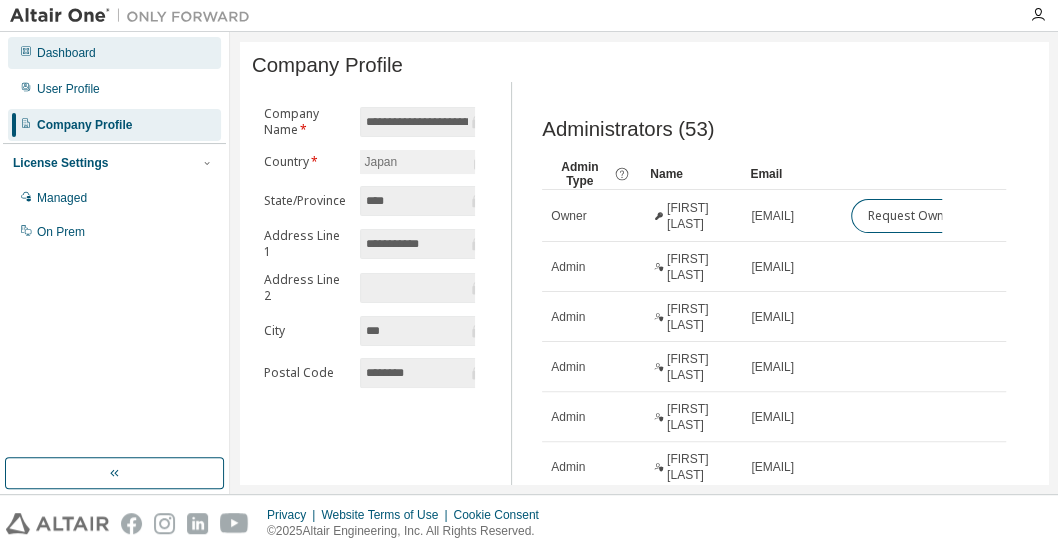 click on "Dashboard" at bounding box center (114, 53) 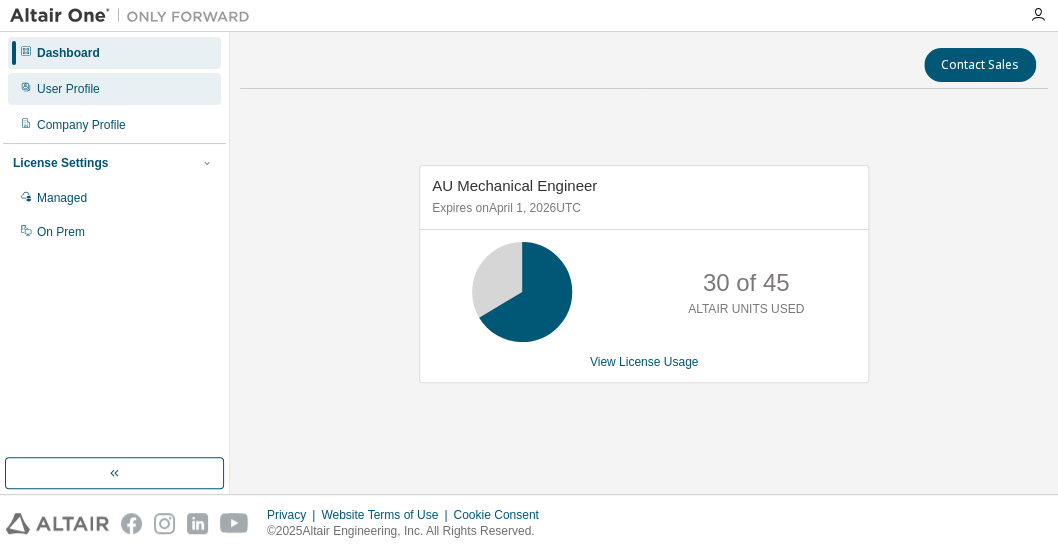click on "User Profile" at bounding box center (114, 89) 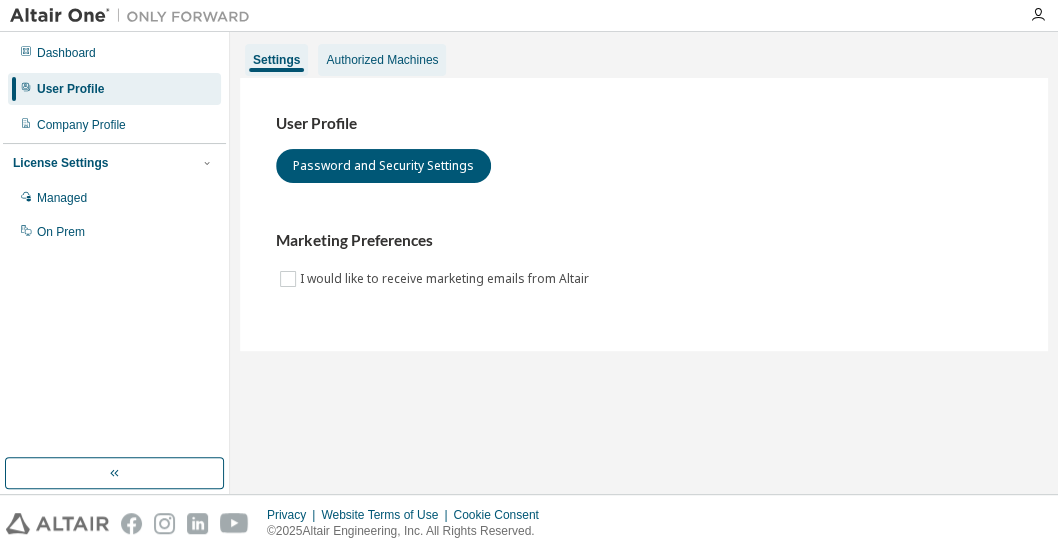 click on "Authorized Machines" at bounding box center (382, 60) 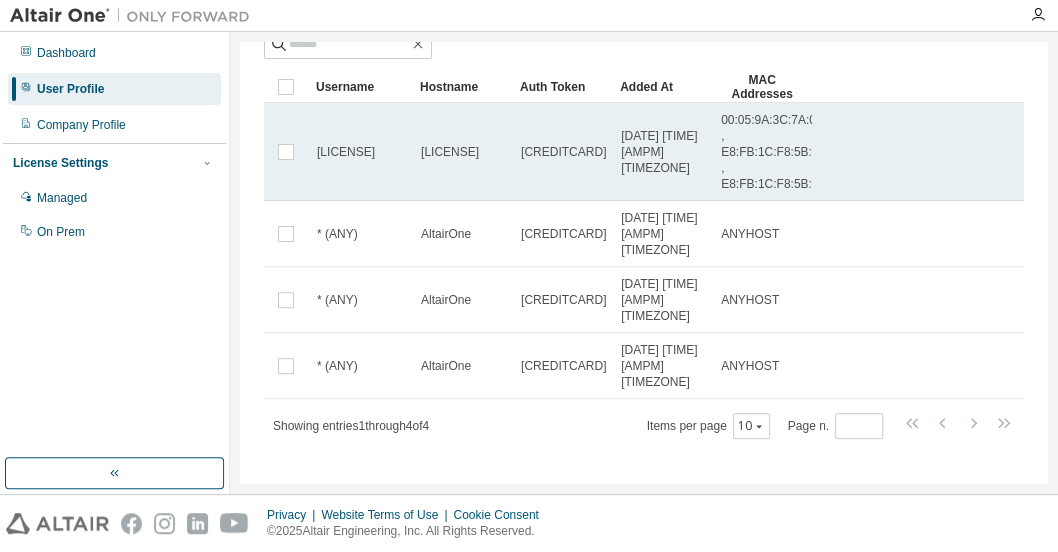 scroll, scrollTop: 126, scrollLeft: 0, axis: vertical 